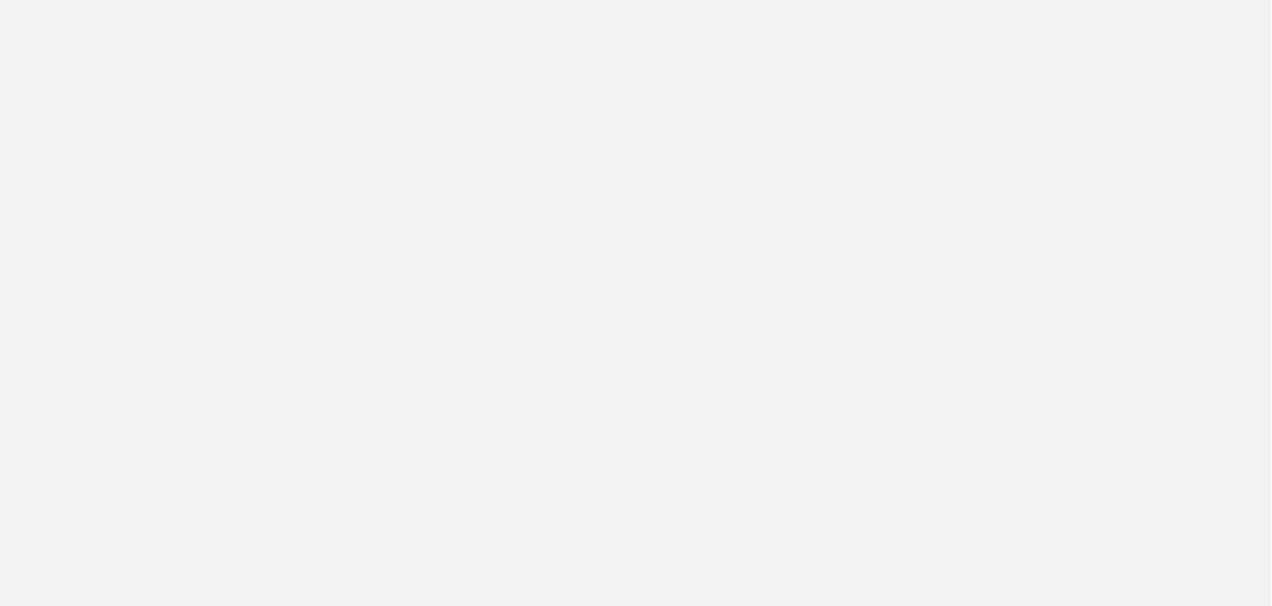 scroll, scrollTop: 0, scrollLeft: 0, axis: both 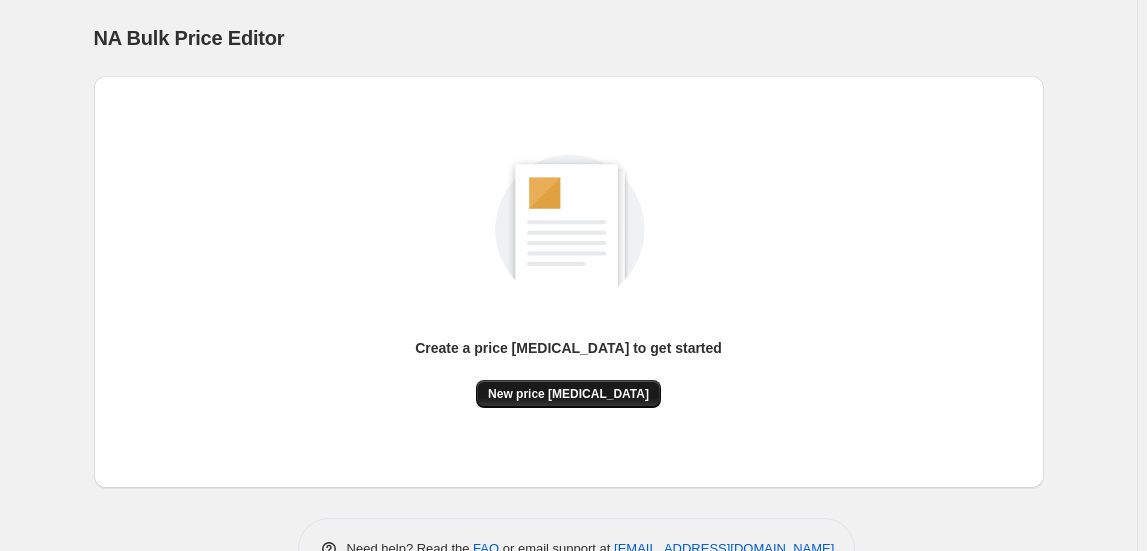 click on "New price change job" at bounding box center [568, 394] 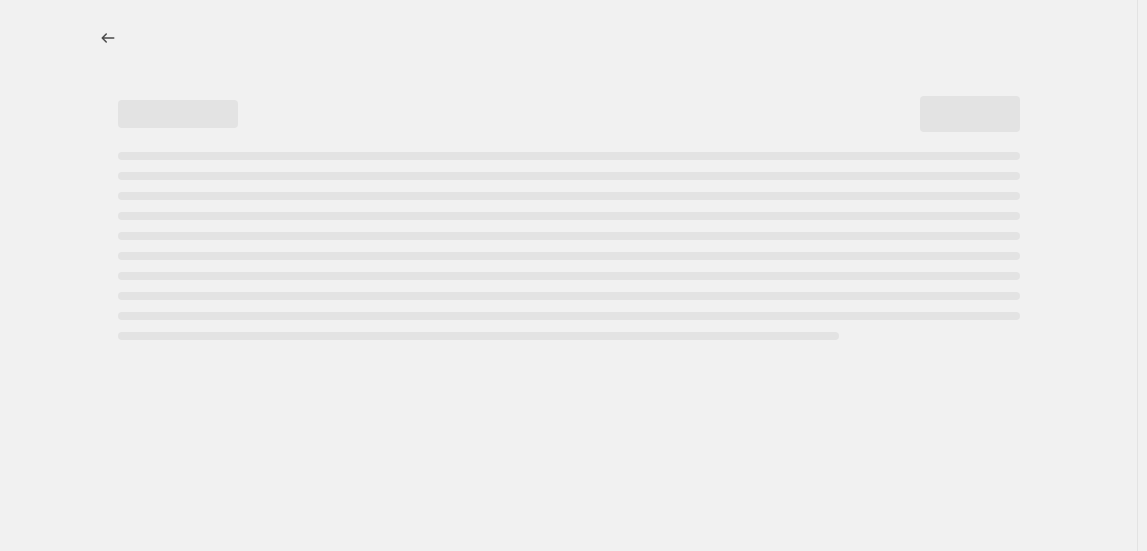 select on "percentage" 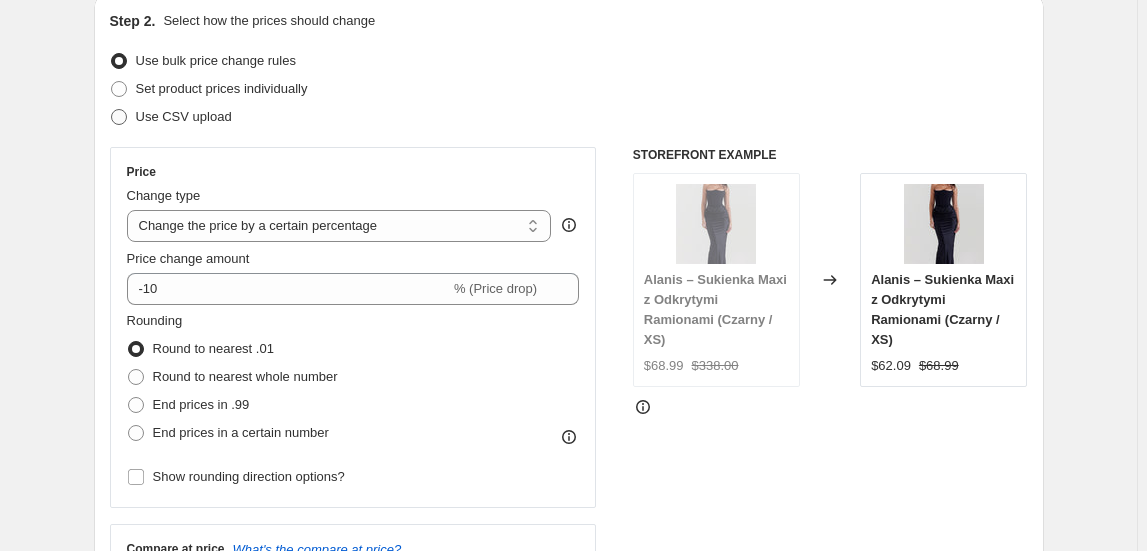scroll, scrollTop: 227, scrollLeft: 0, axis: vertical 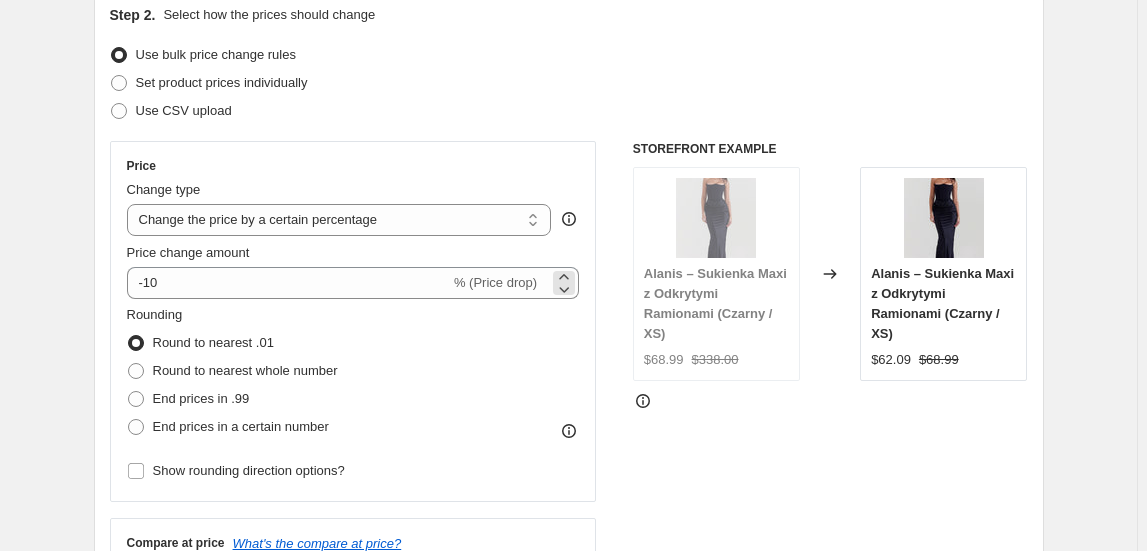 click on "% (Price drop)" at bounding box center [495, 282] 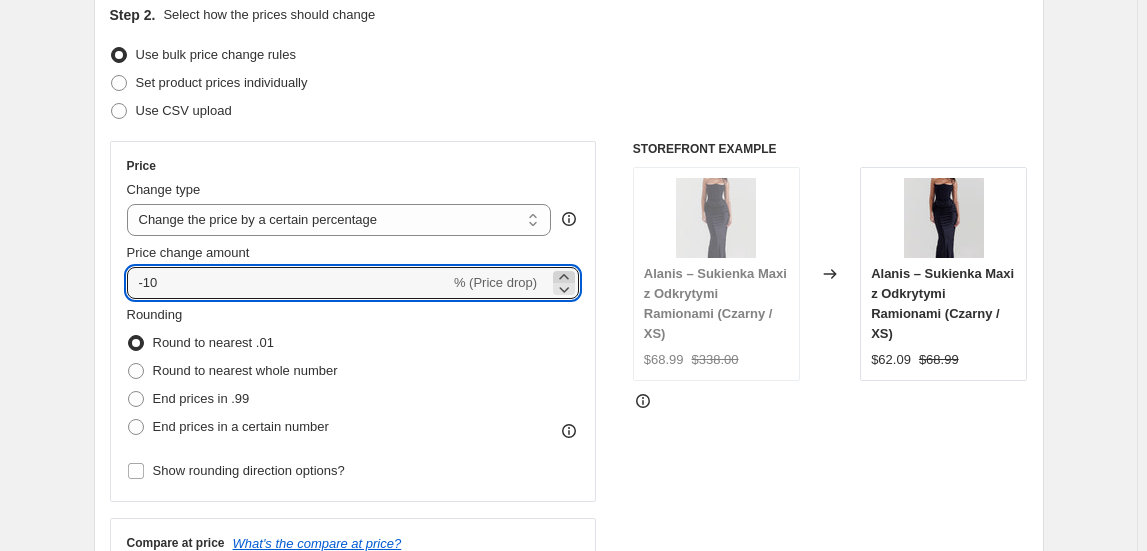 click 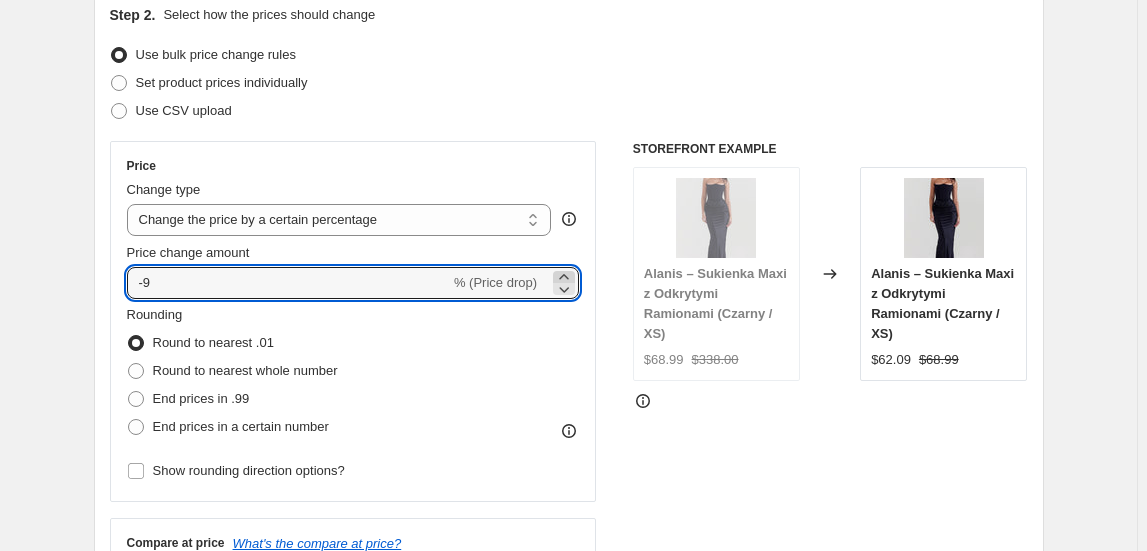 click 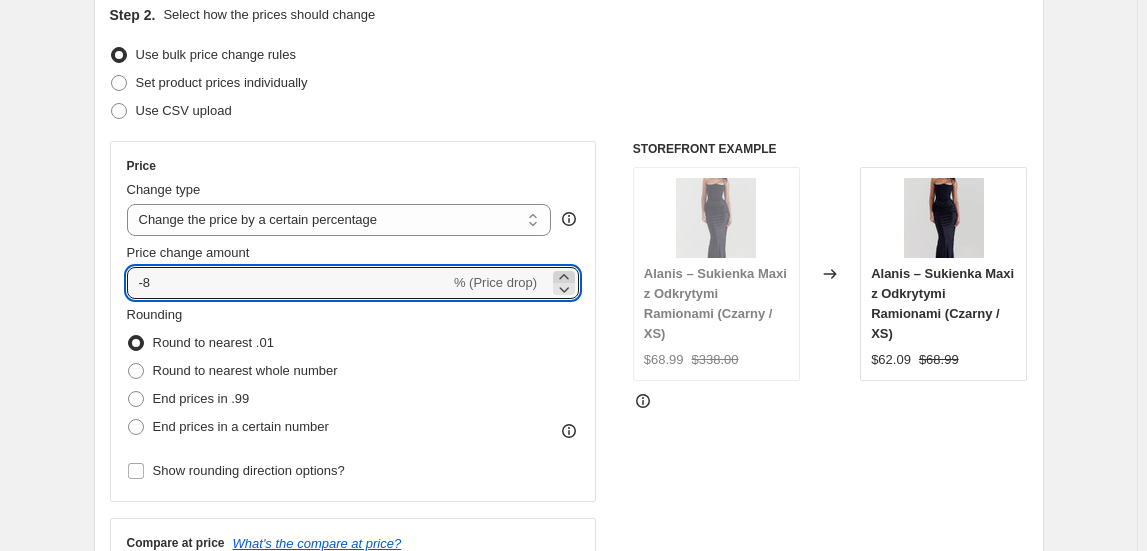click 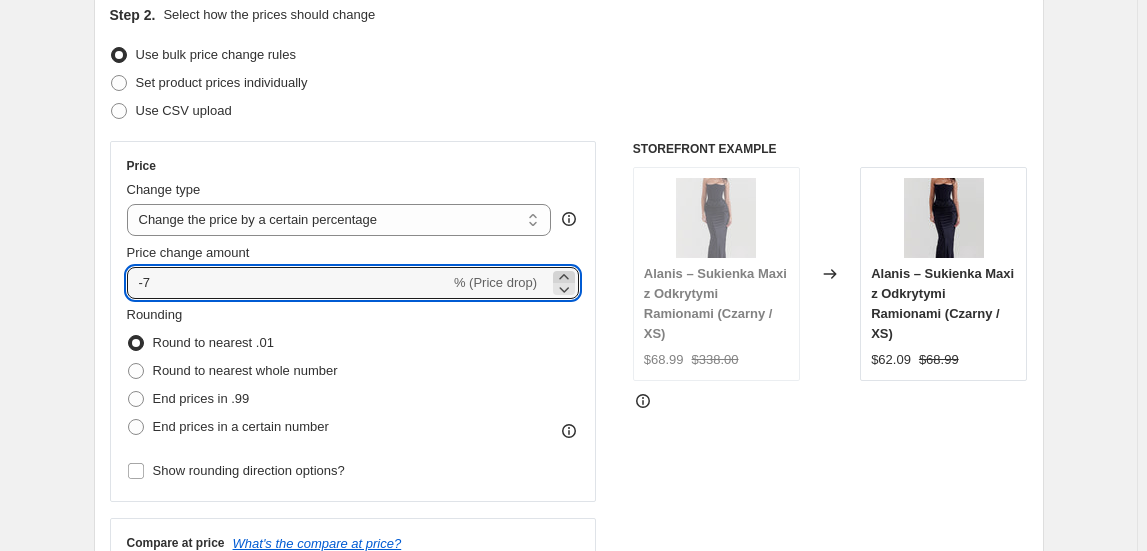 click 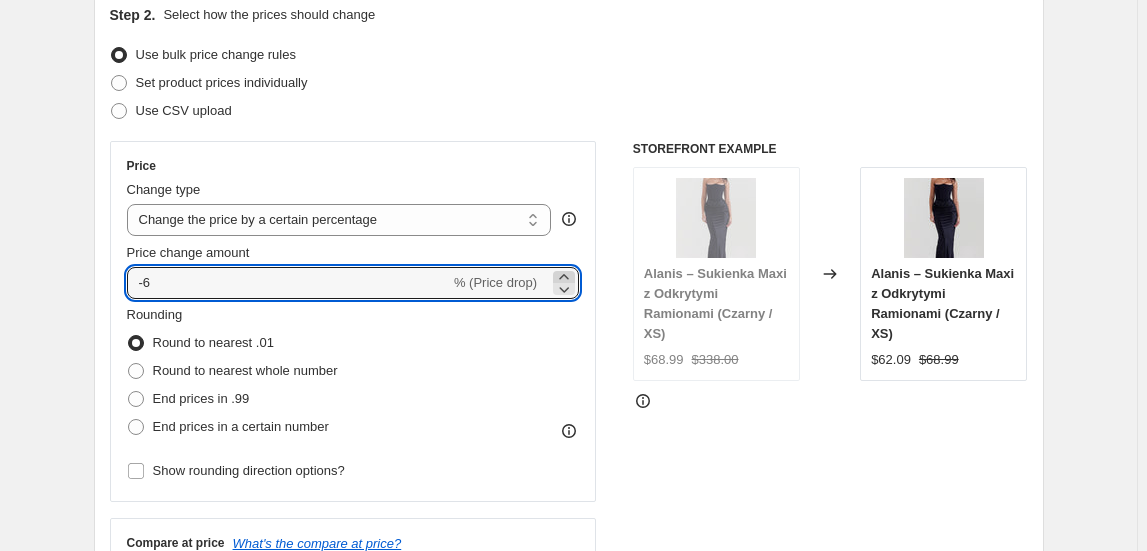 click 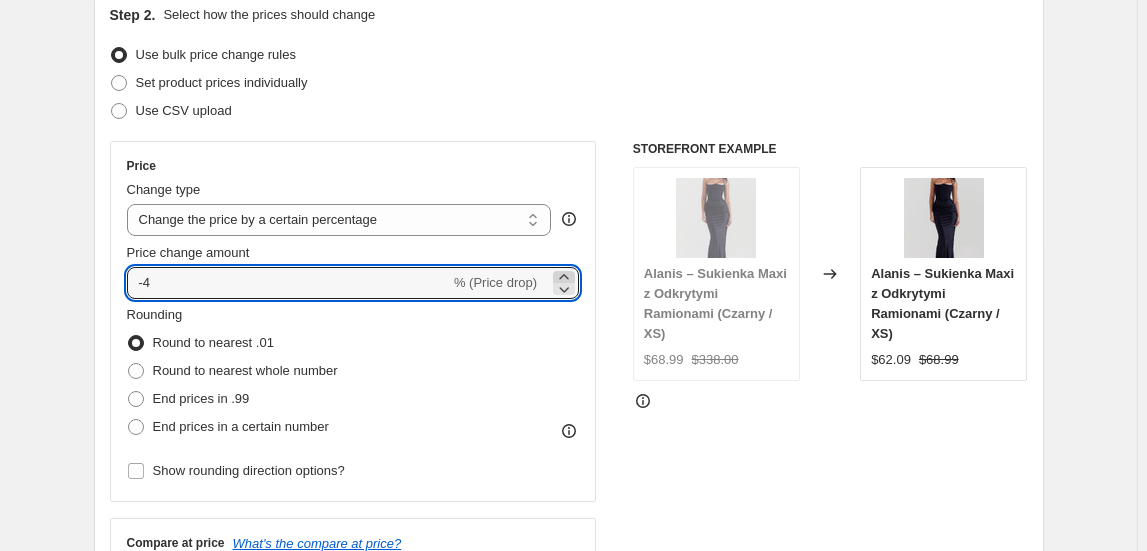 click 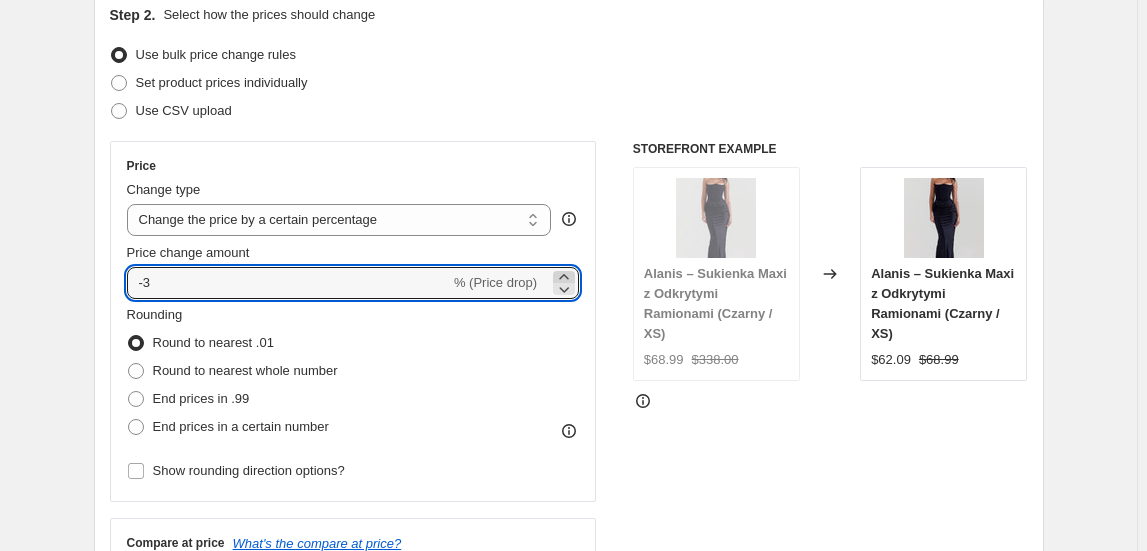 click 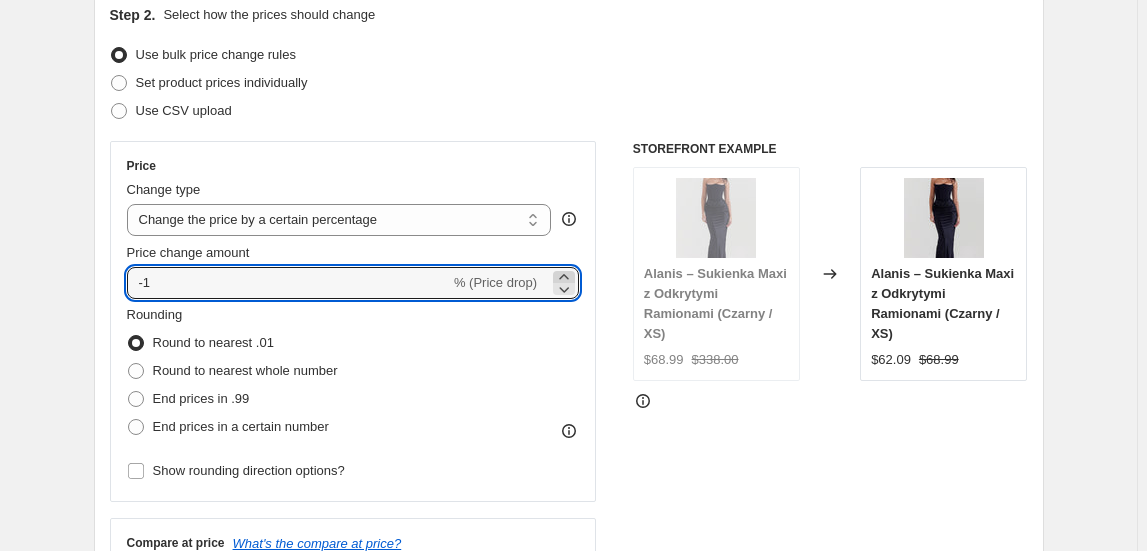 click 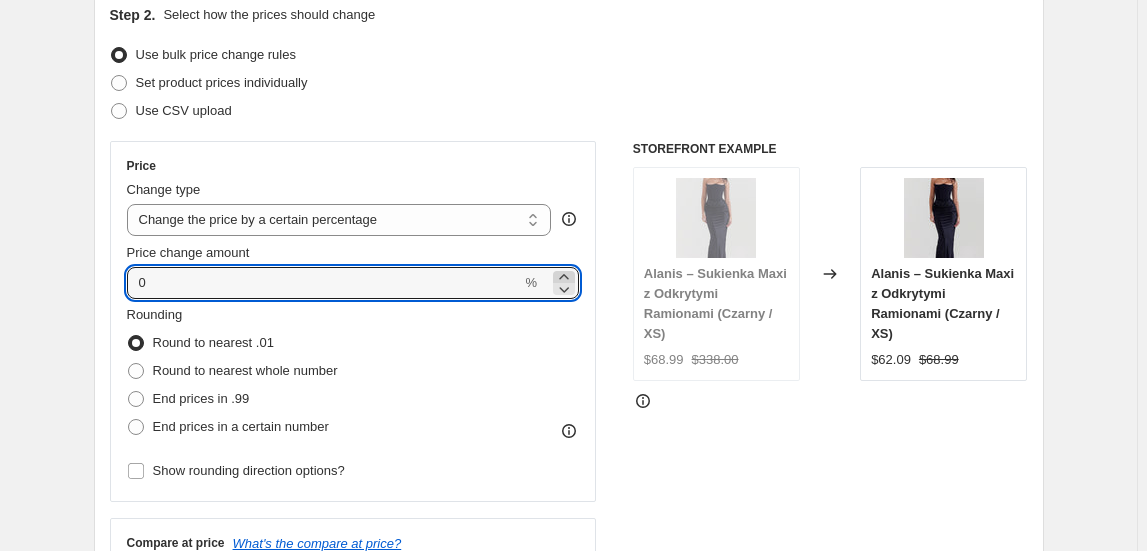click 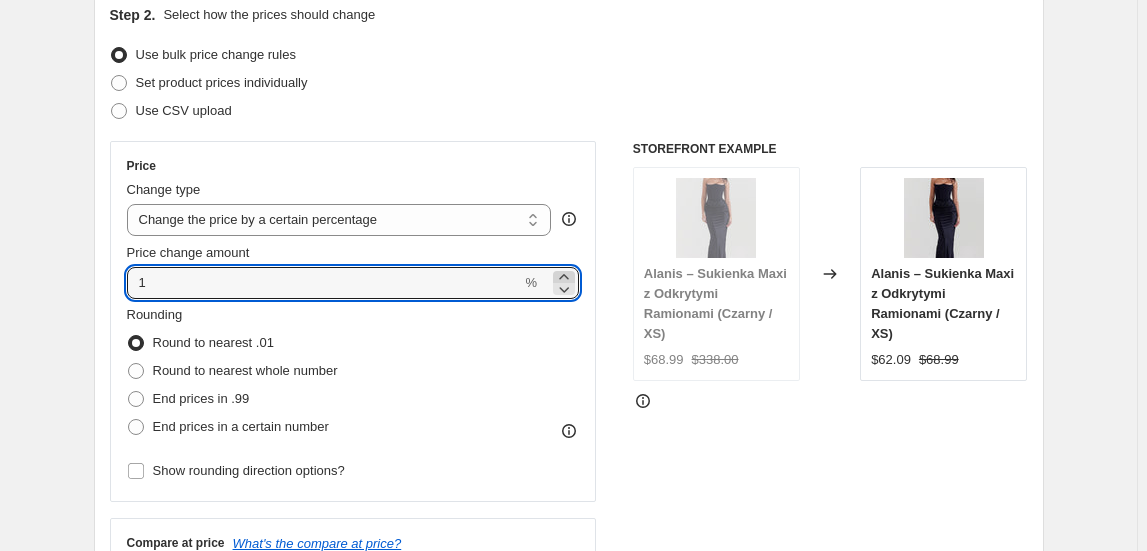 click 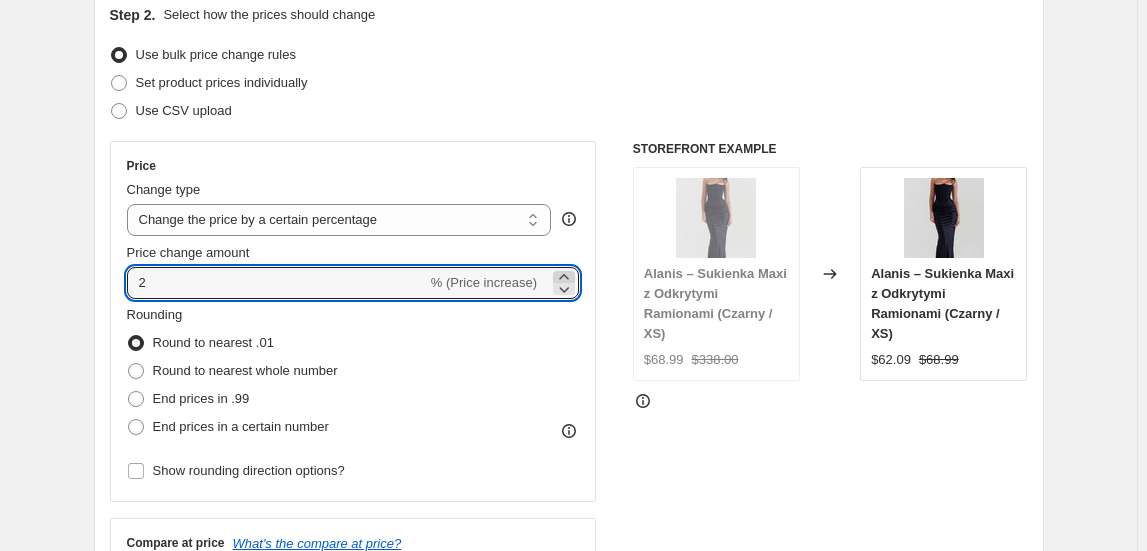 click 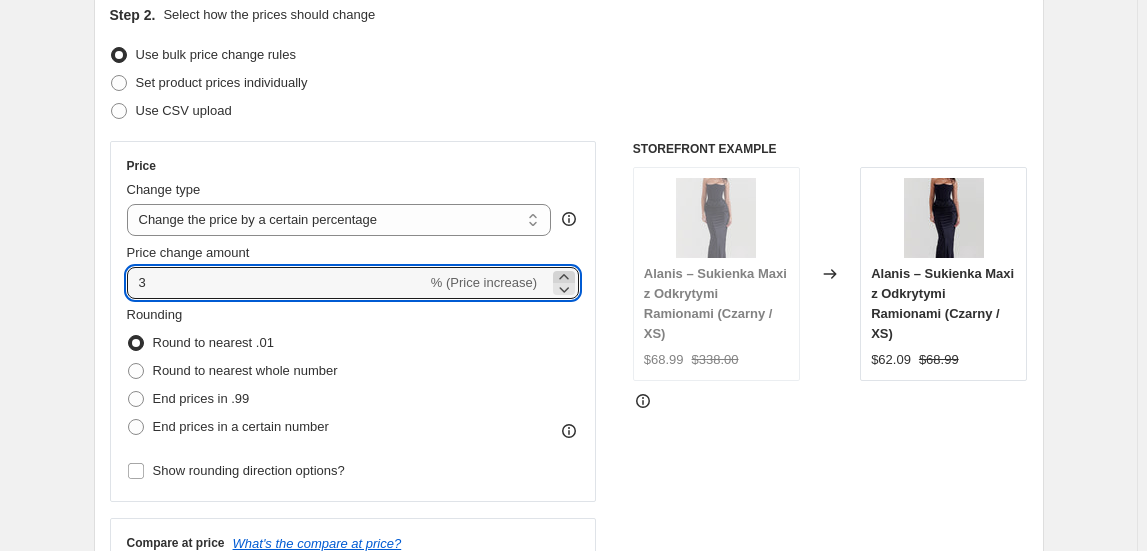 click 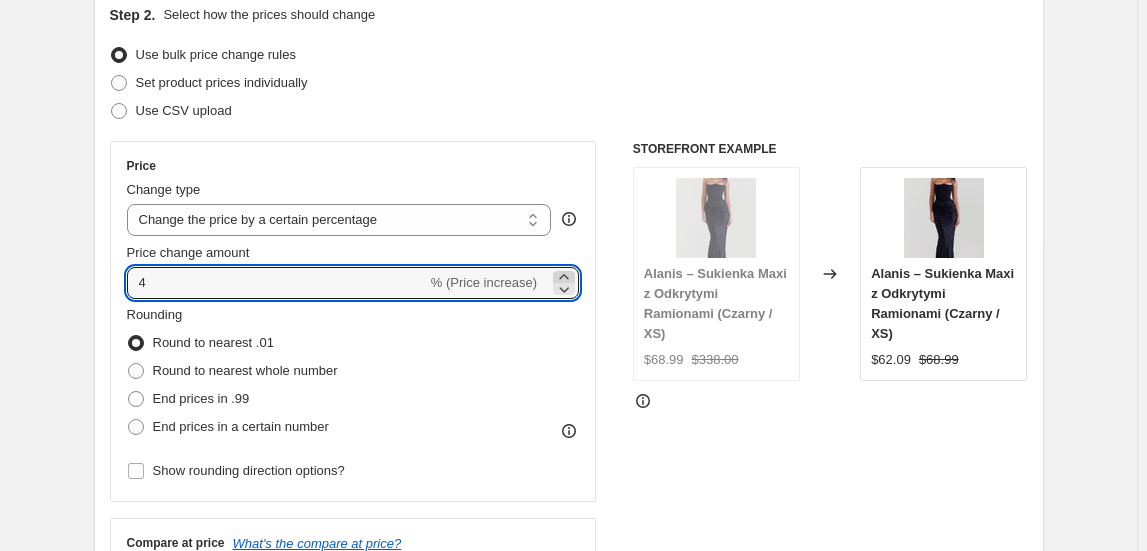 click 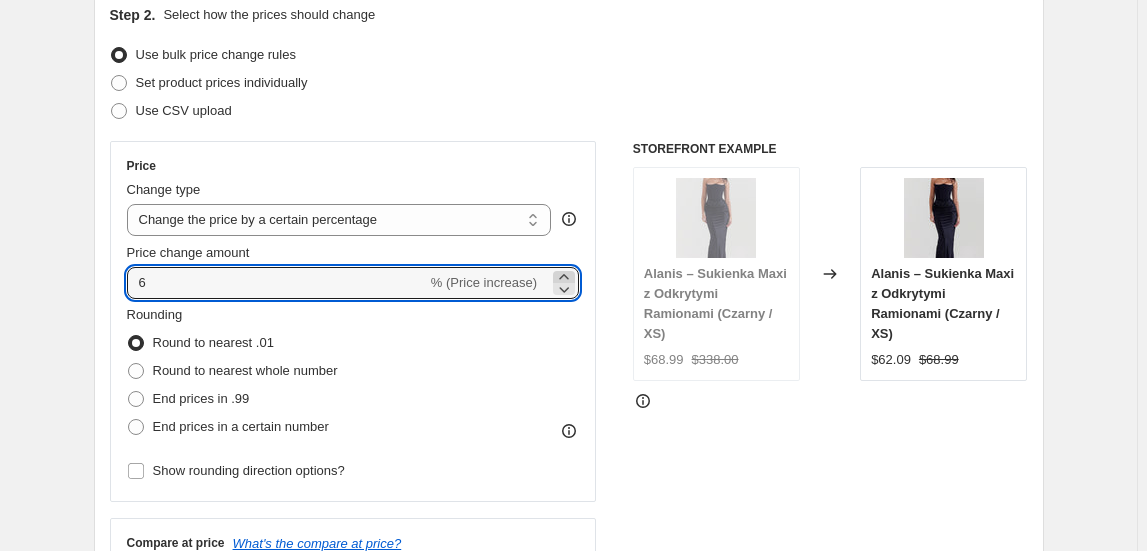 click 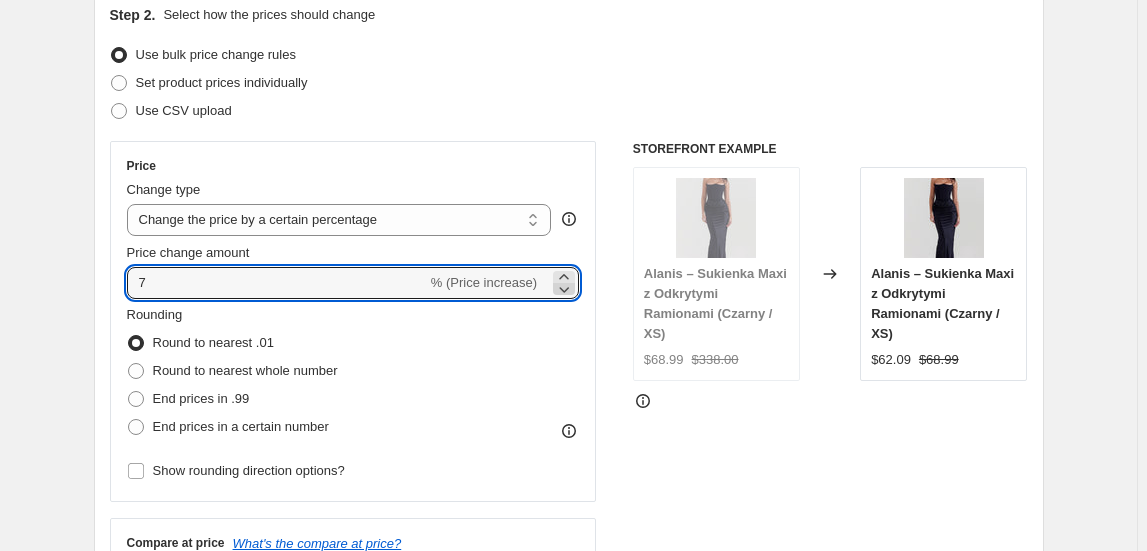 click 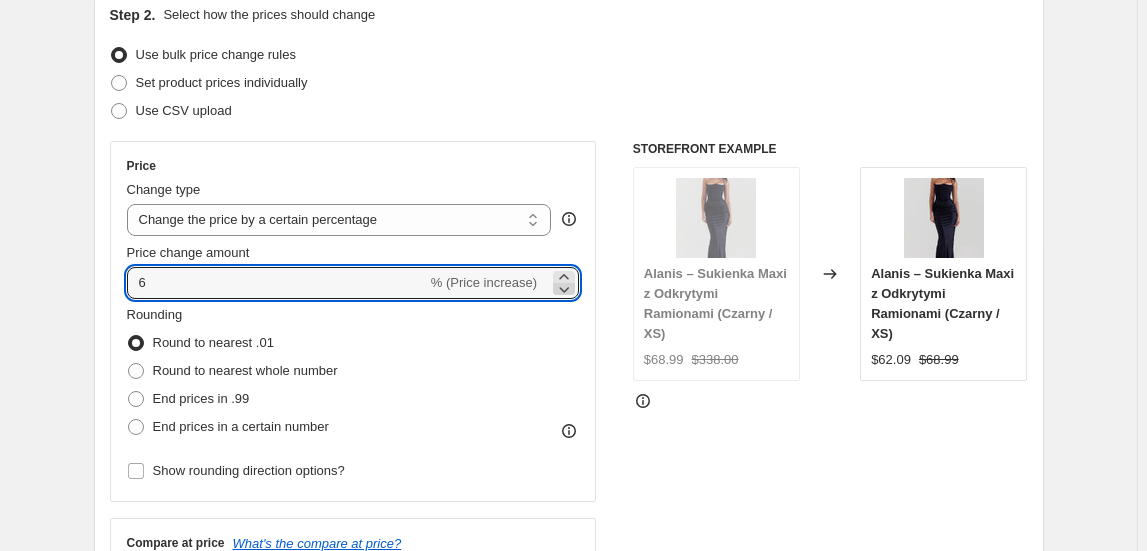 click 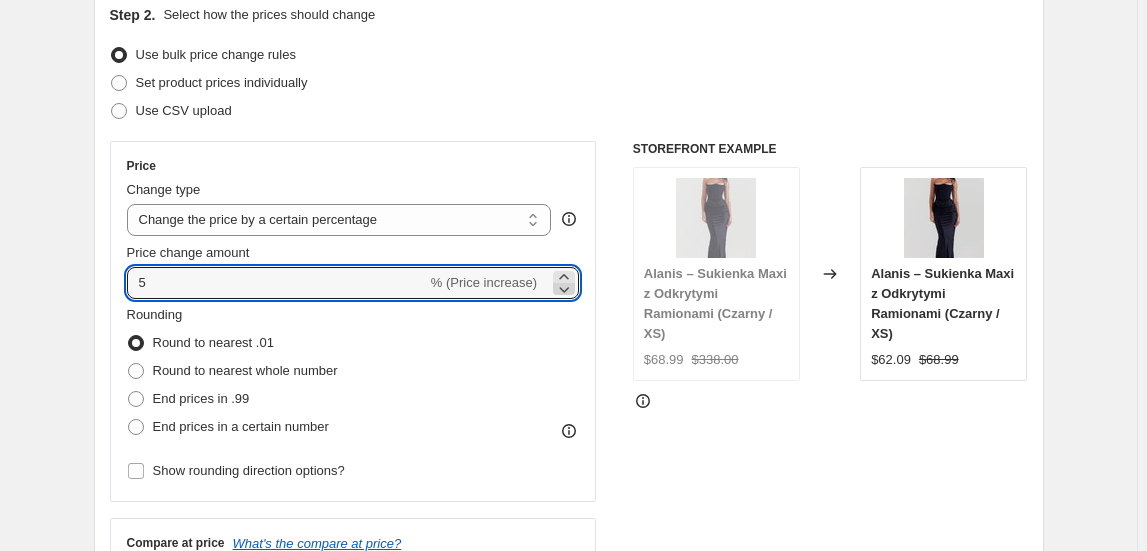 click 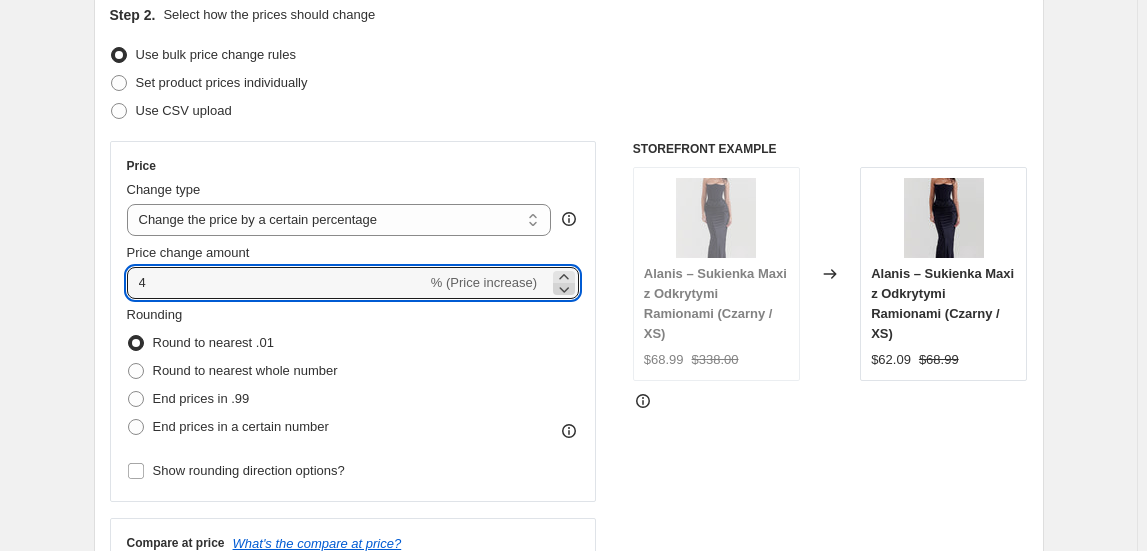 click 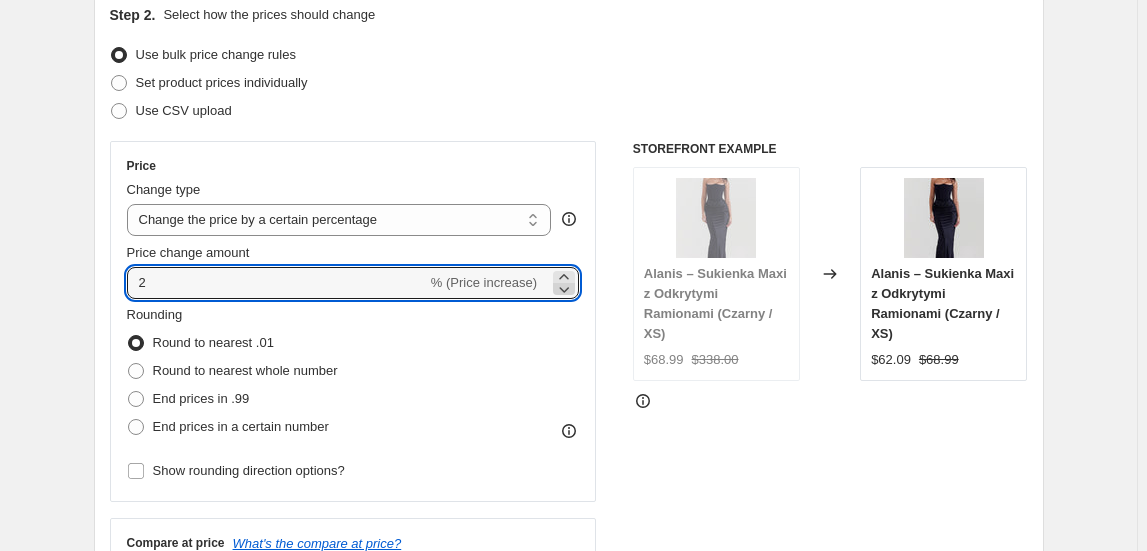 click 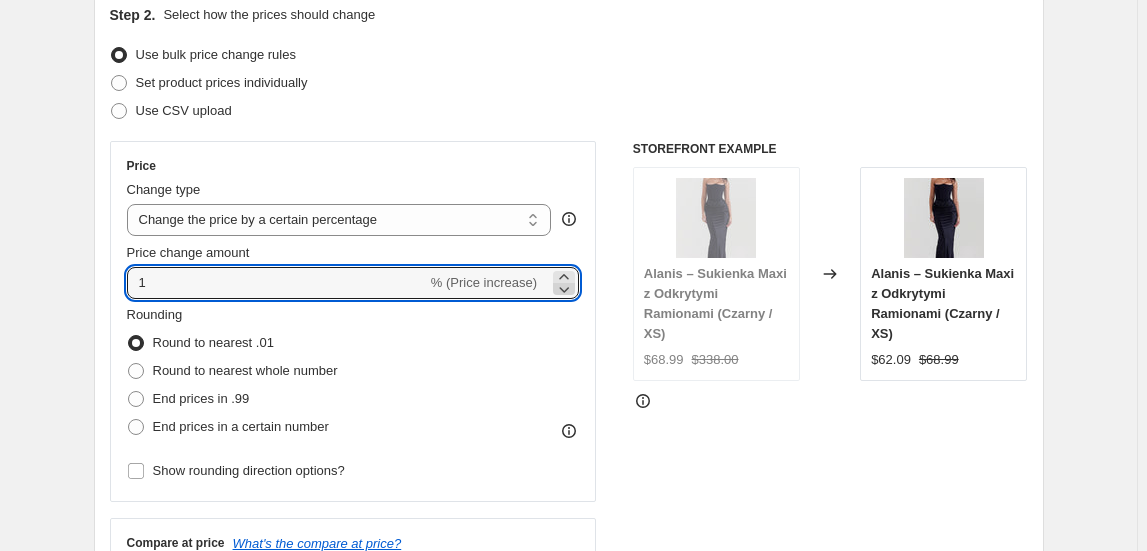 click 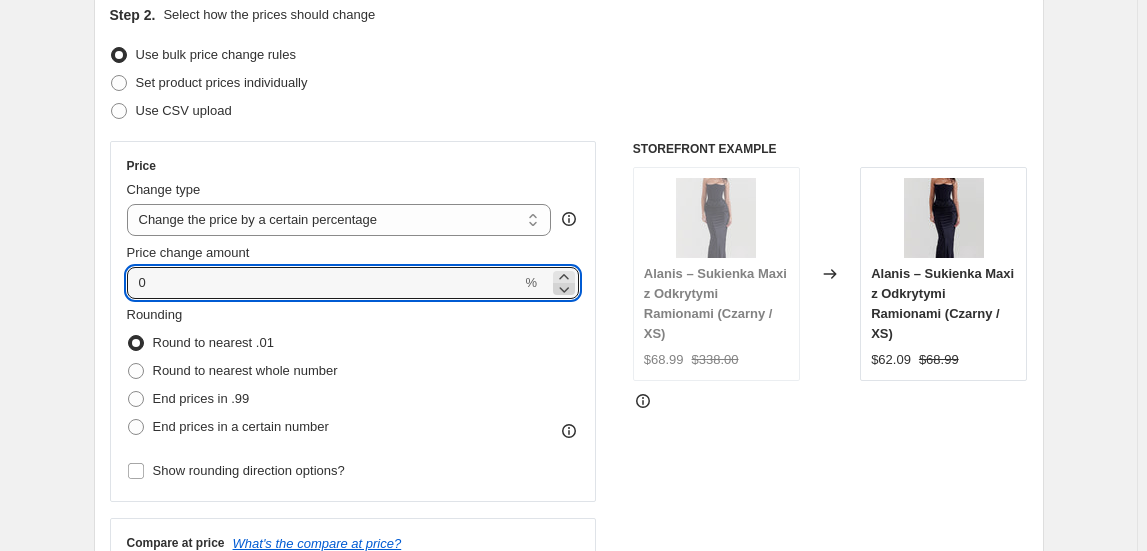 click 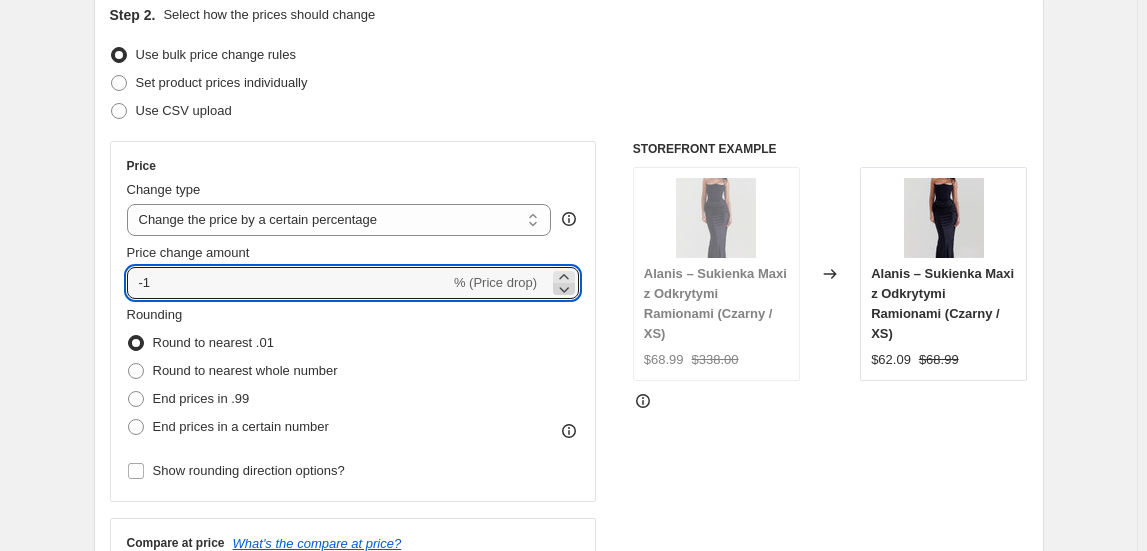 click 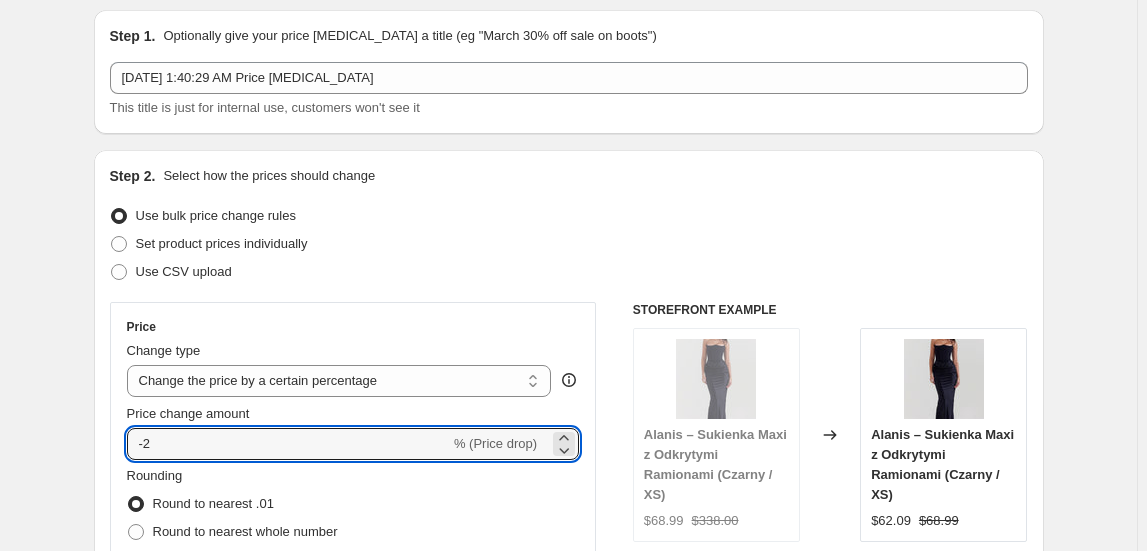 scroll, scrollTop: 0, scrollLeft: 0, axis: both 